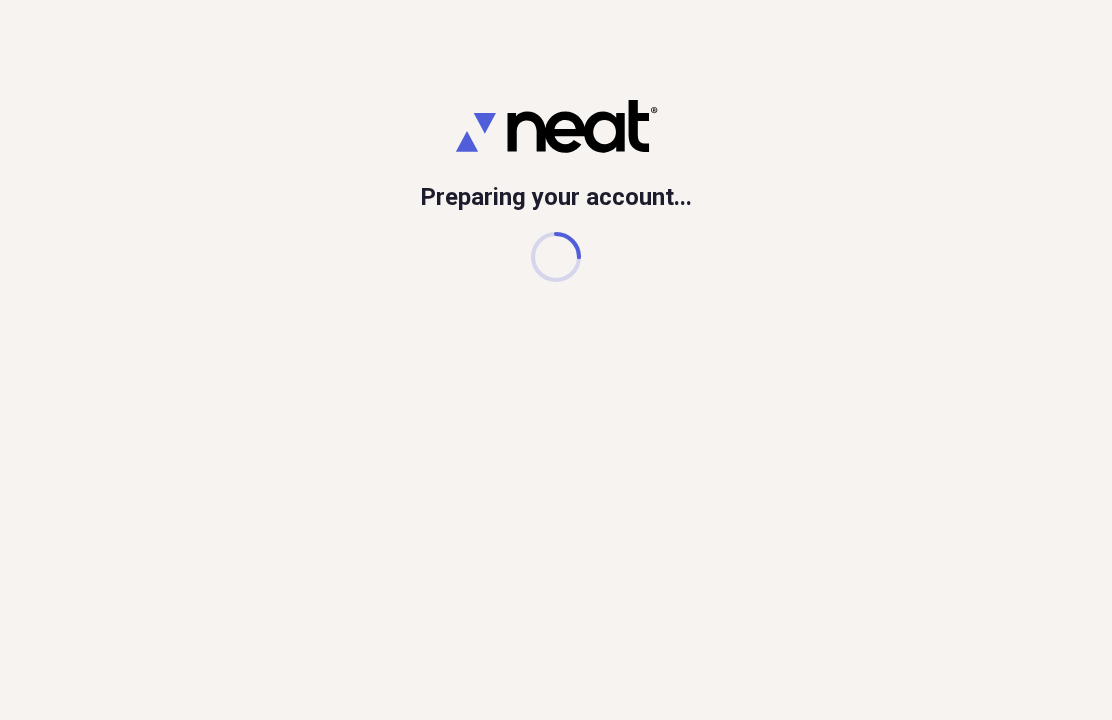 scroll, scrollTop: 0, scrollLeft: 0, axis: both 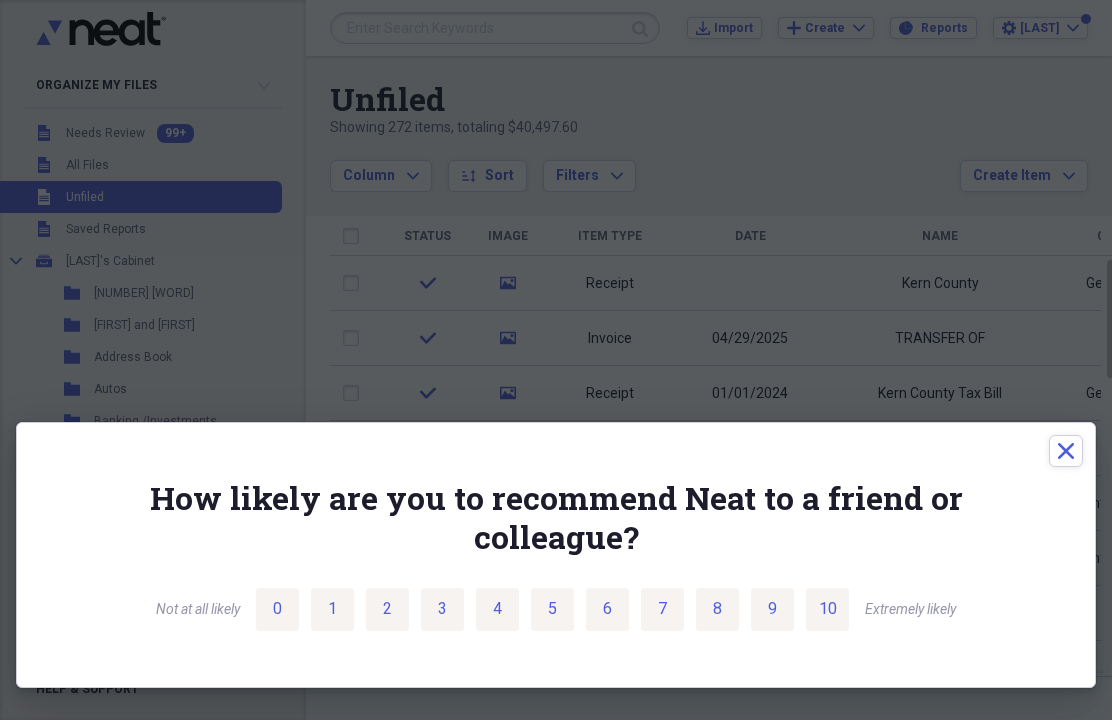 click on "Close" at bounding box center [1066, 451] 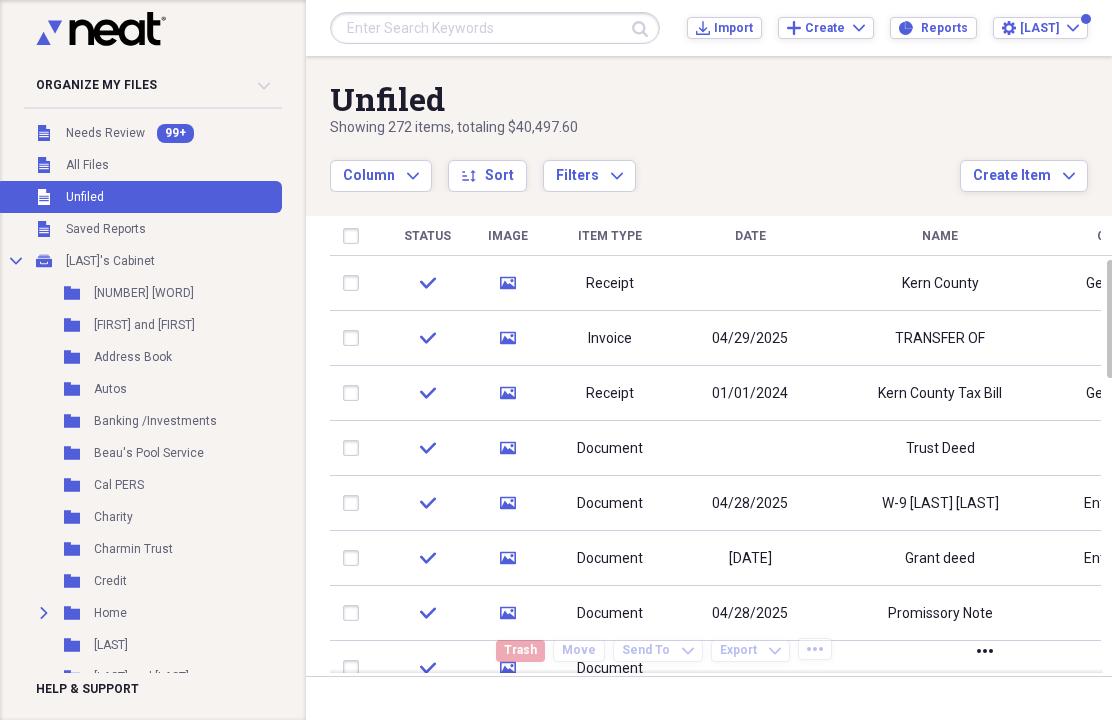 click at bounding box center [495, 28] 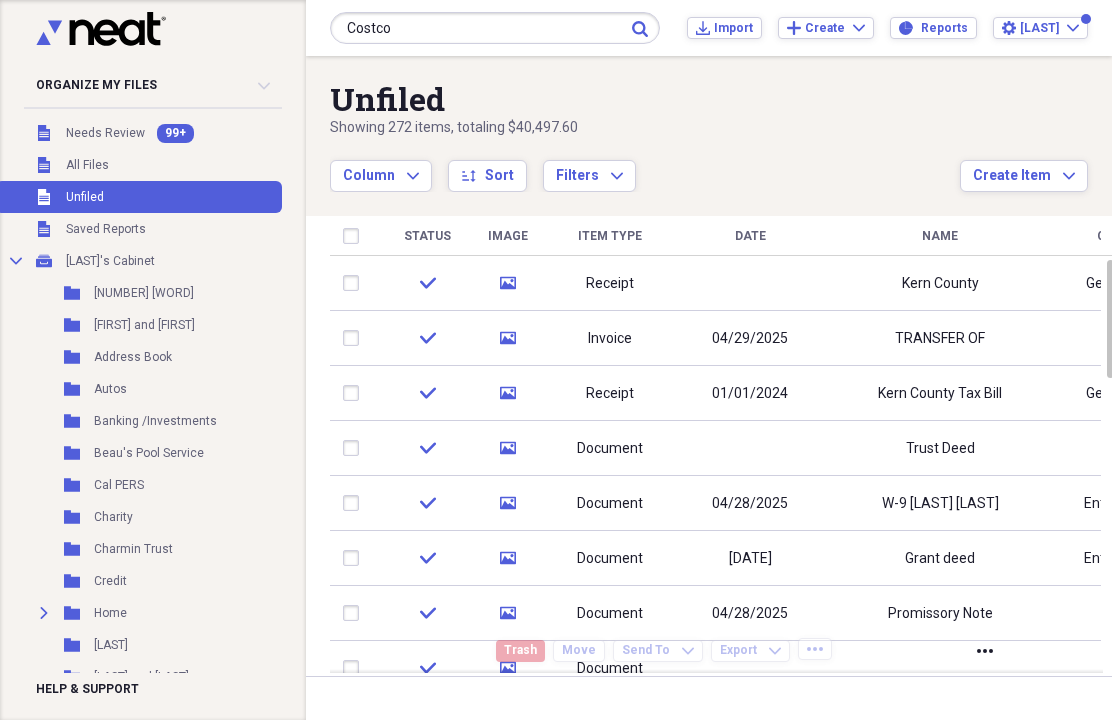 type on "Costco" 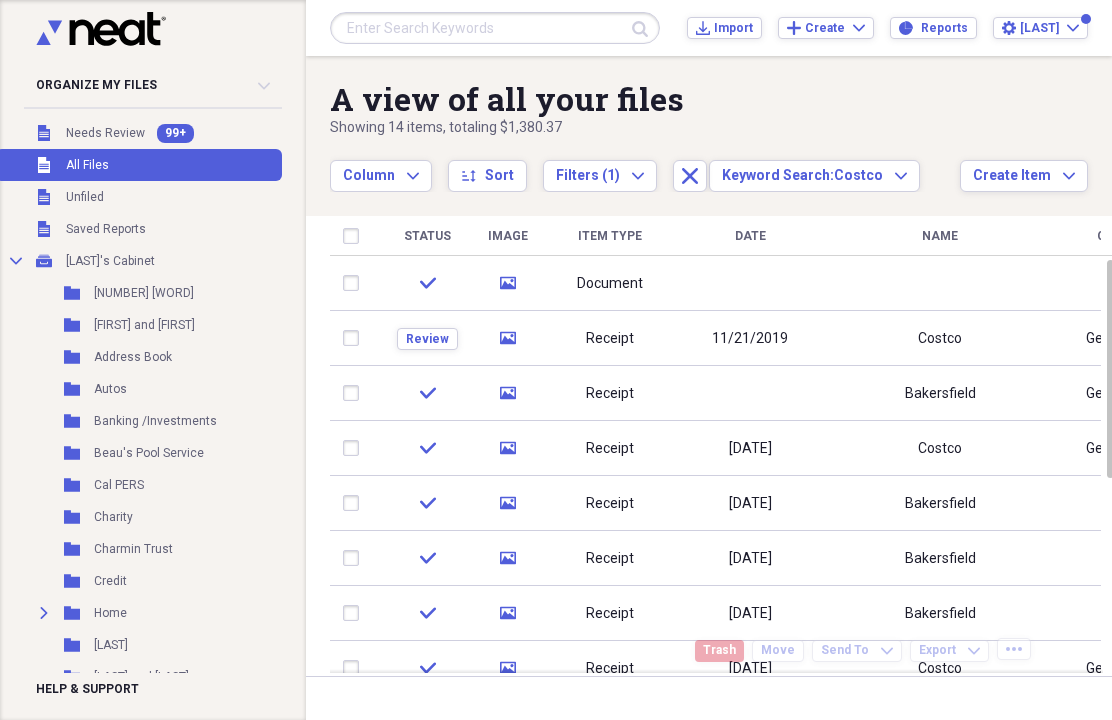 click on "Document" at bounding box center [610, 283] 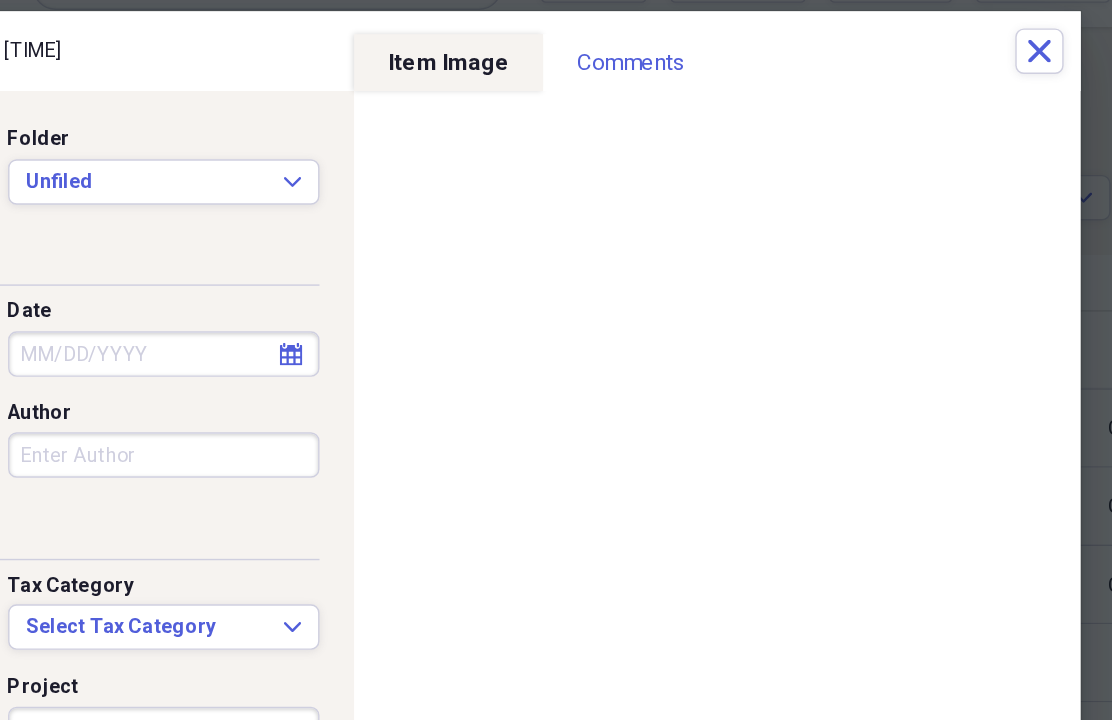 scroll, scrollTop: 1, scrollLeft: 0, axis: vertical 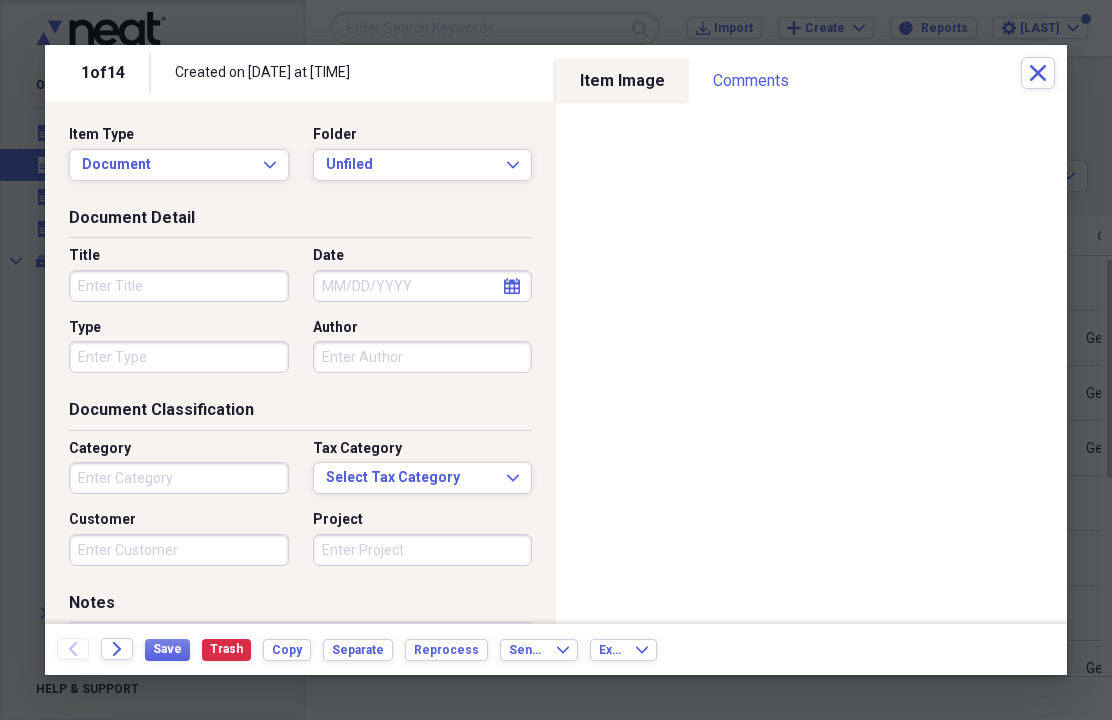 click on "1  of  14" at bounding box center [116, 73] 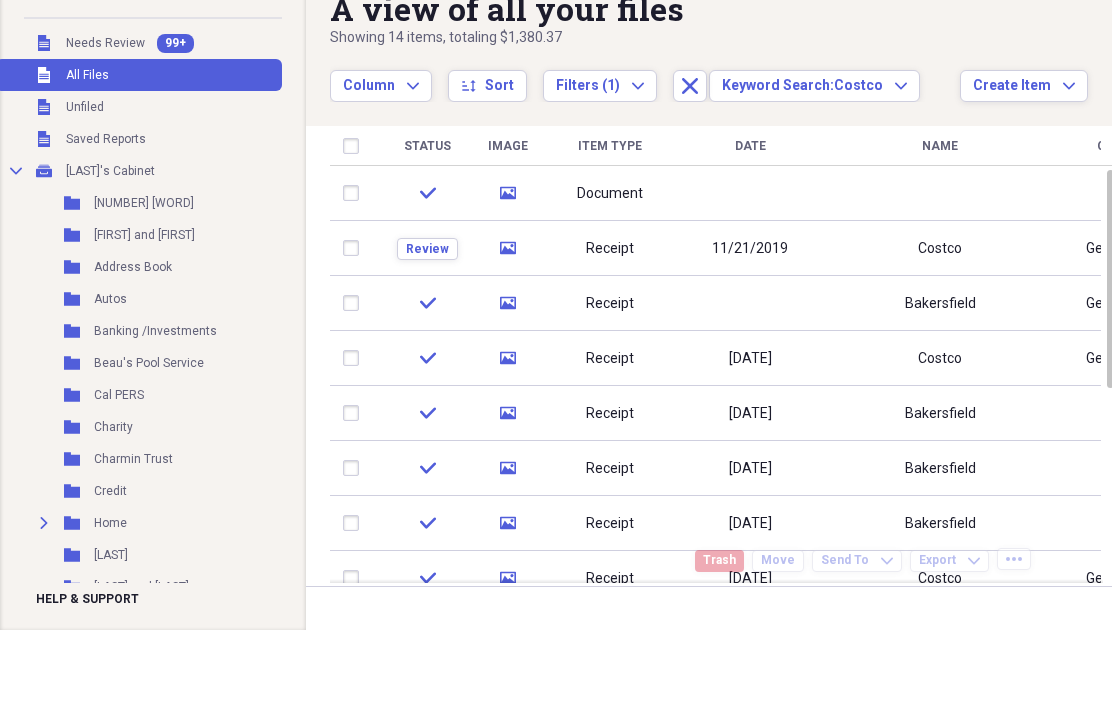 scroll, scrollTop: 69, scrollLeft: 0, axis: vertical 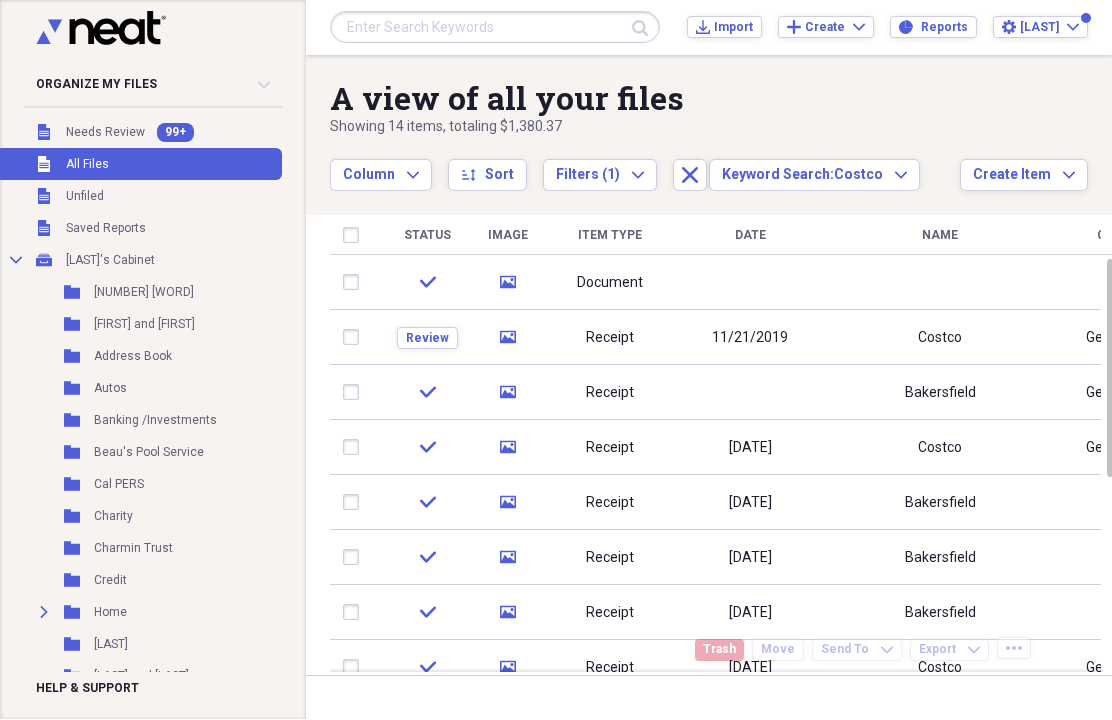 click on "Date" at bounding box center [750, 236] 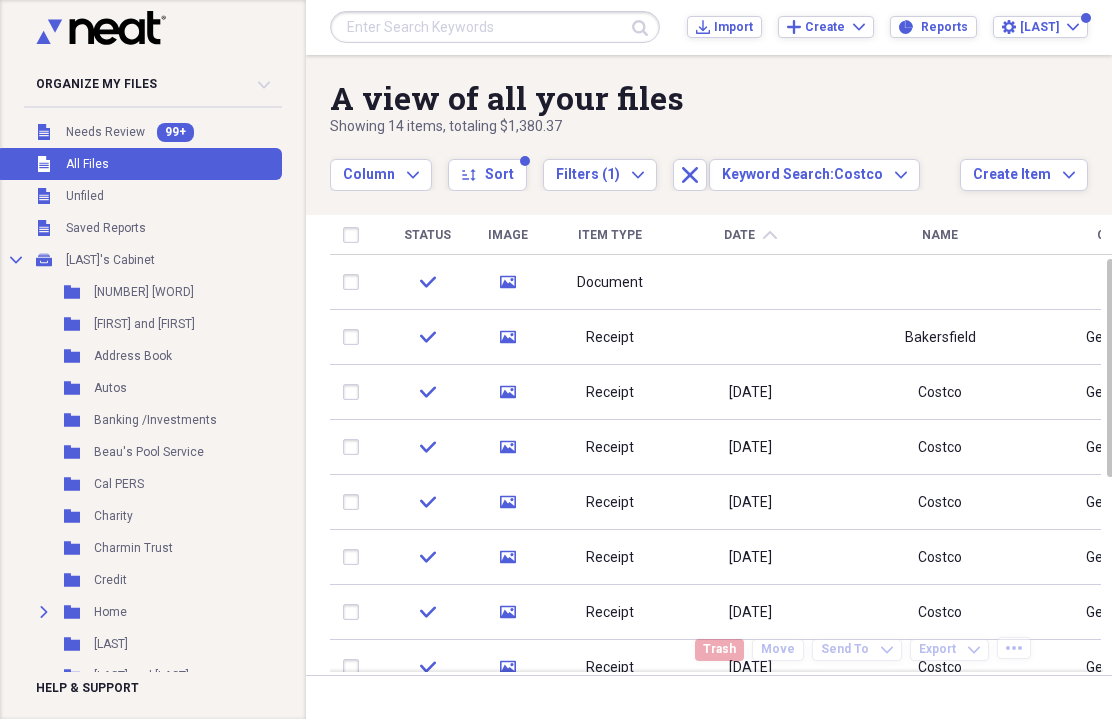click at bounding box center (750, 283) 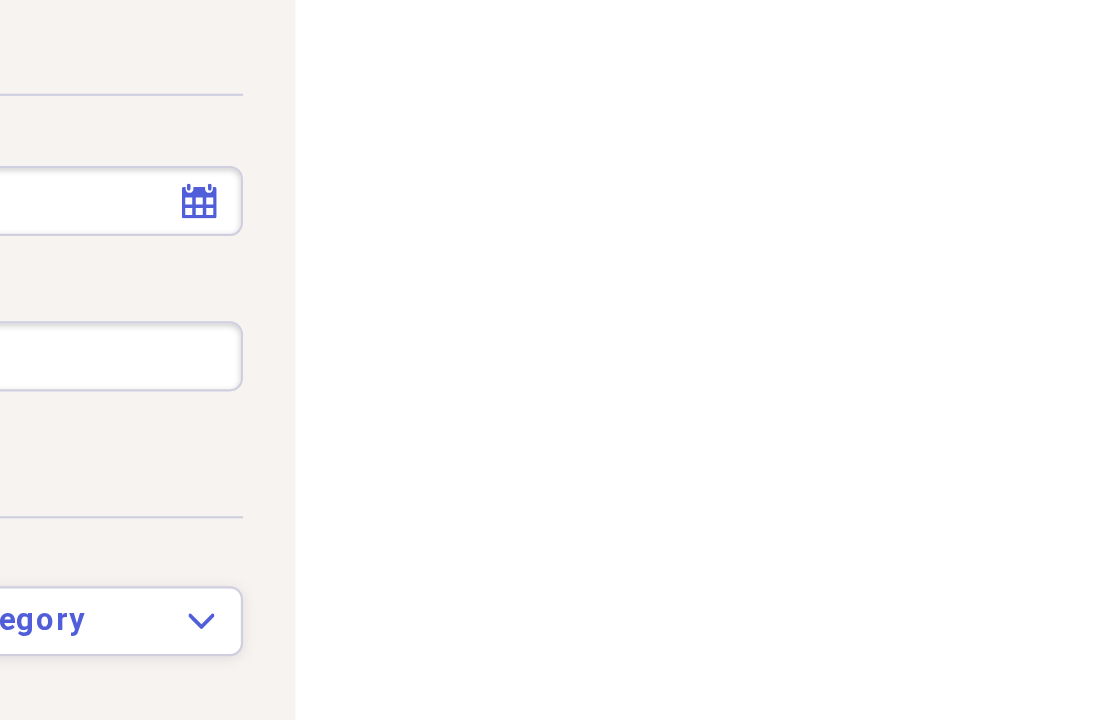 scroll, scrollTop: 0, scrollLeft: 0, axis: both 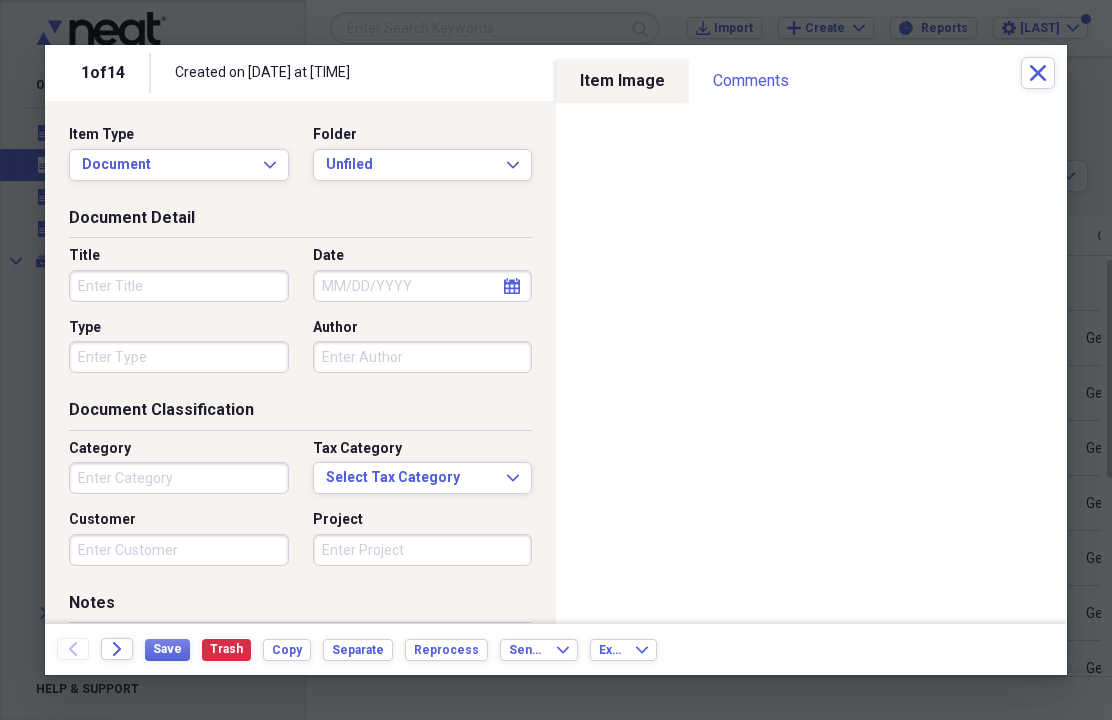 click 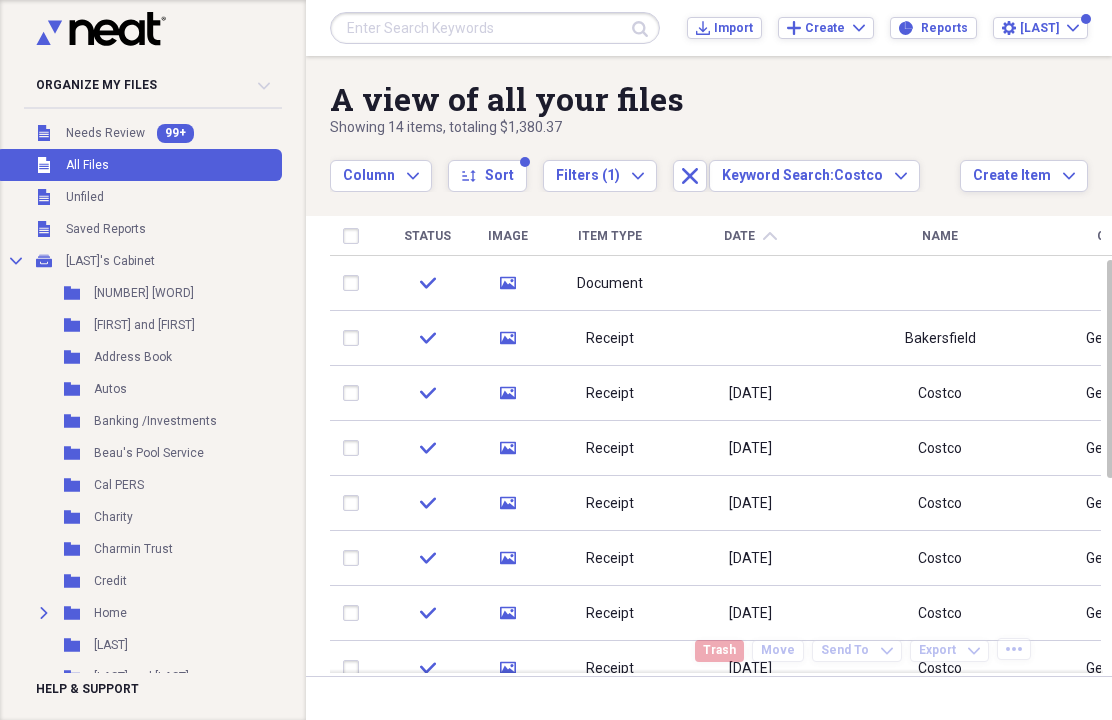 click at bounding box center (495, 28) 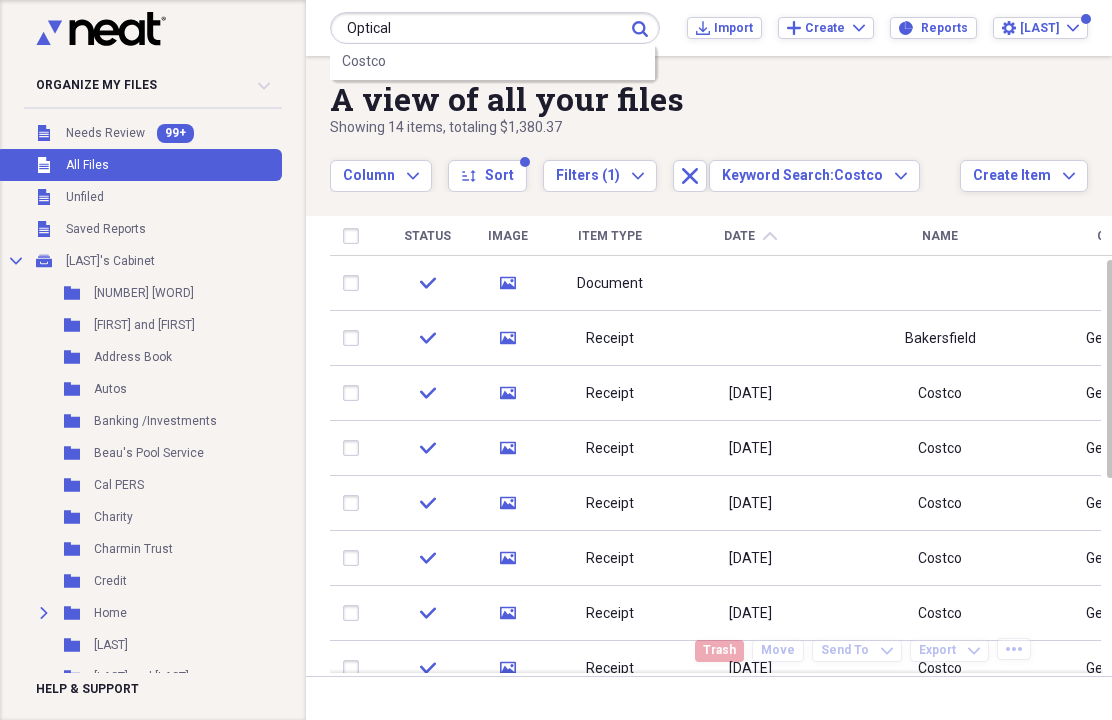 type on "Optical" 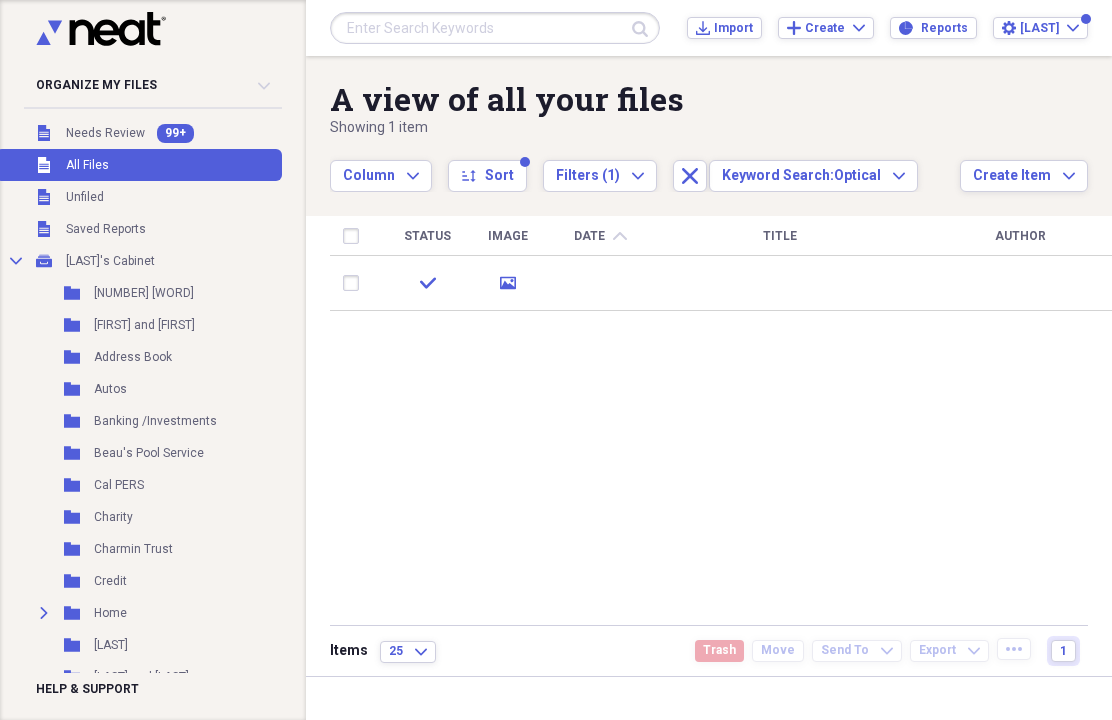 click on "Status Image Date chevron-up Title Author Type Category Source Folder check media NeatConnect Unfiled" at bounding box center (724, 444) 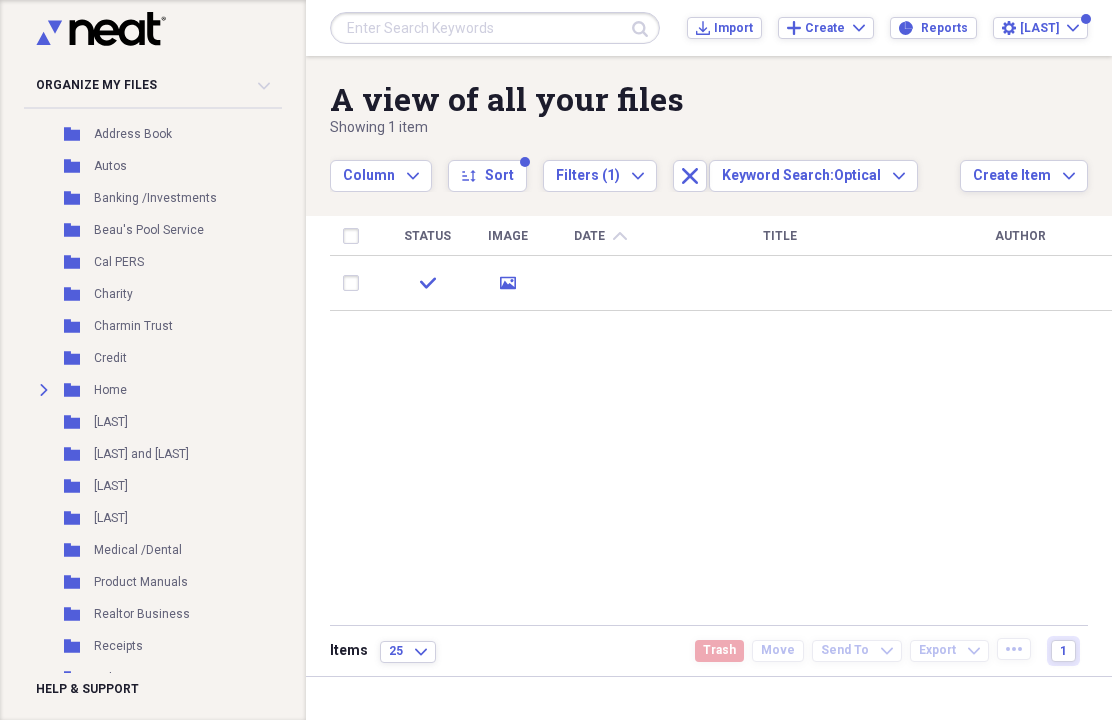 scroll, scrollTop: 242, scrollLeft: 0, axis: vertical 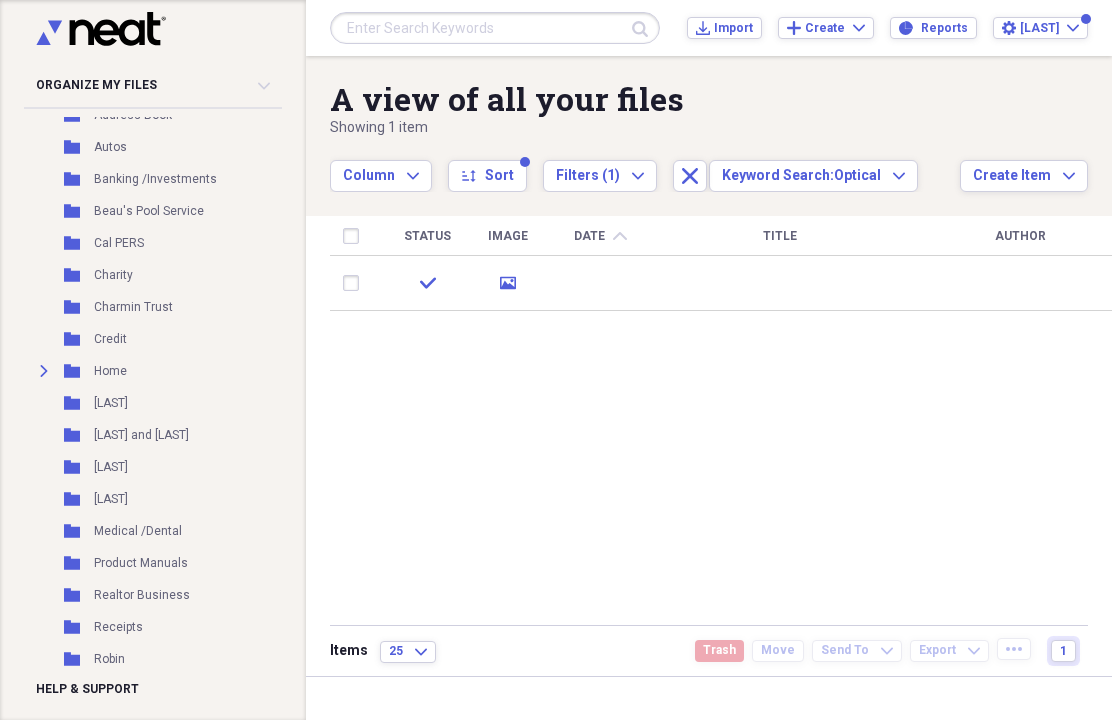 click on "Folder Medical /Dental Add Folder" at bounding box center (139, 531) 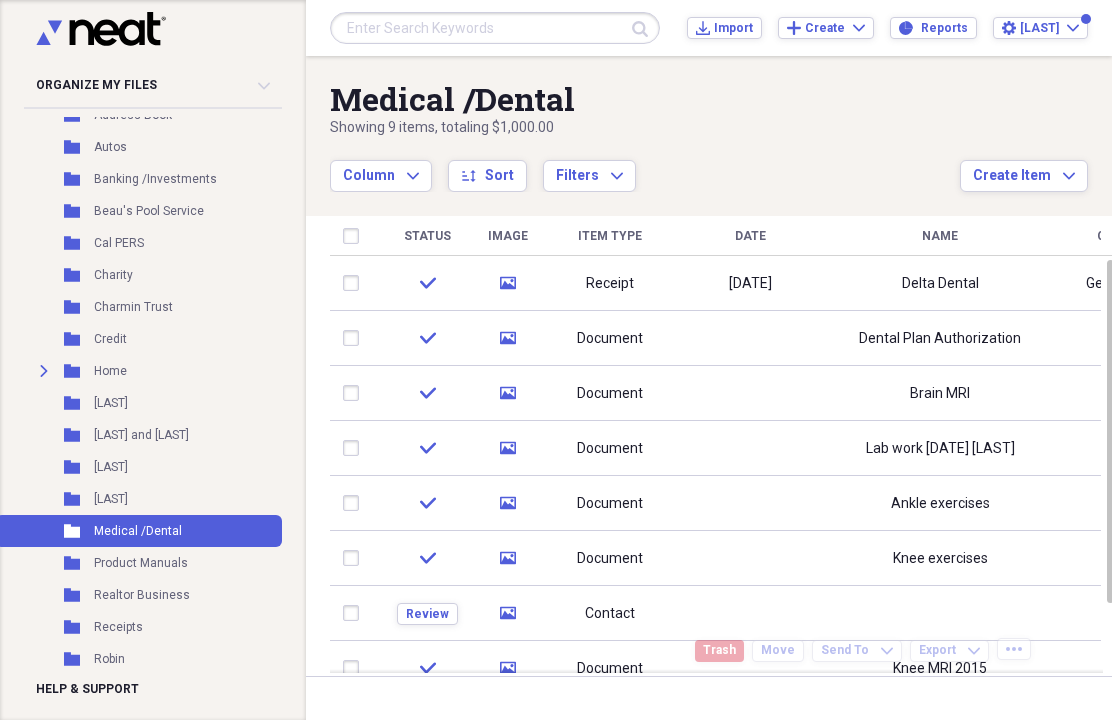 click at bounding box center (940, 613) 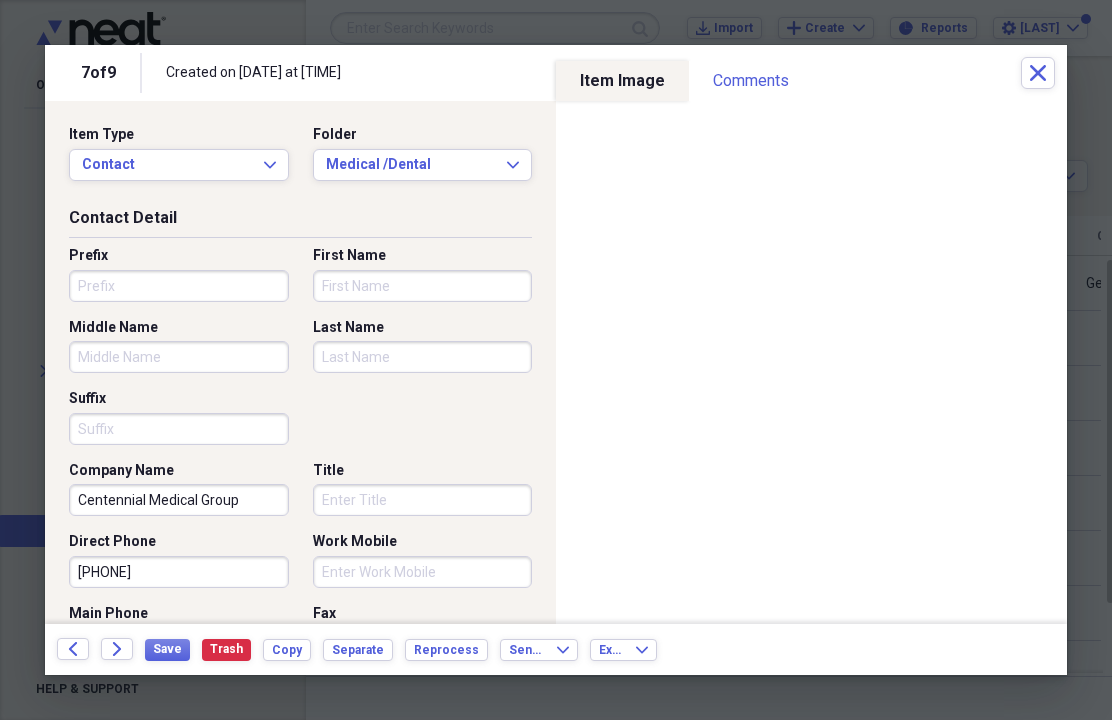 click on "Close" at bounding box center [1038, 73] 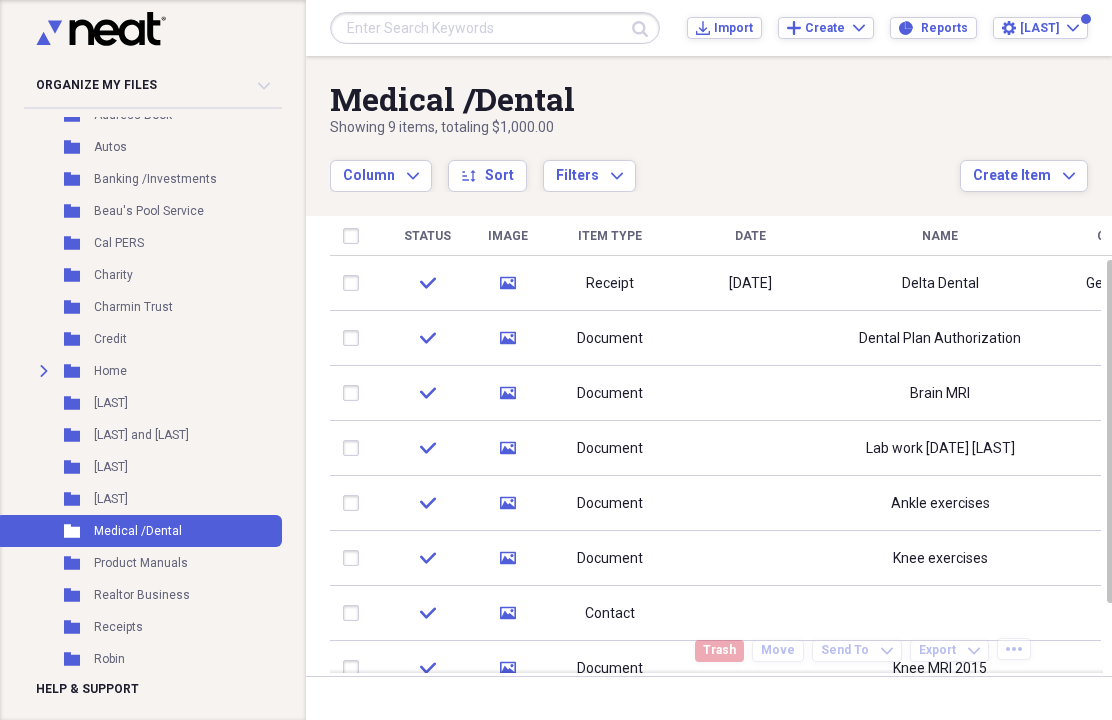 click on "Date" at bounding box center [750, 236] 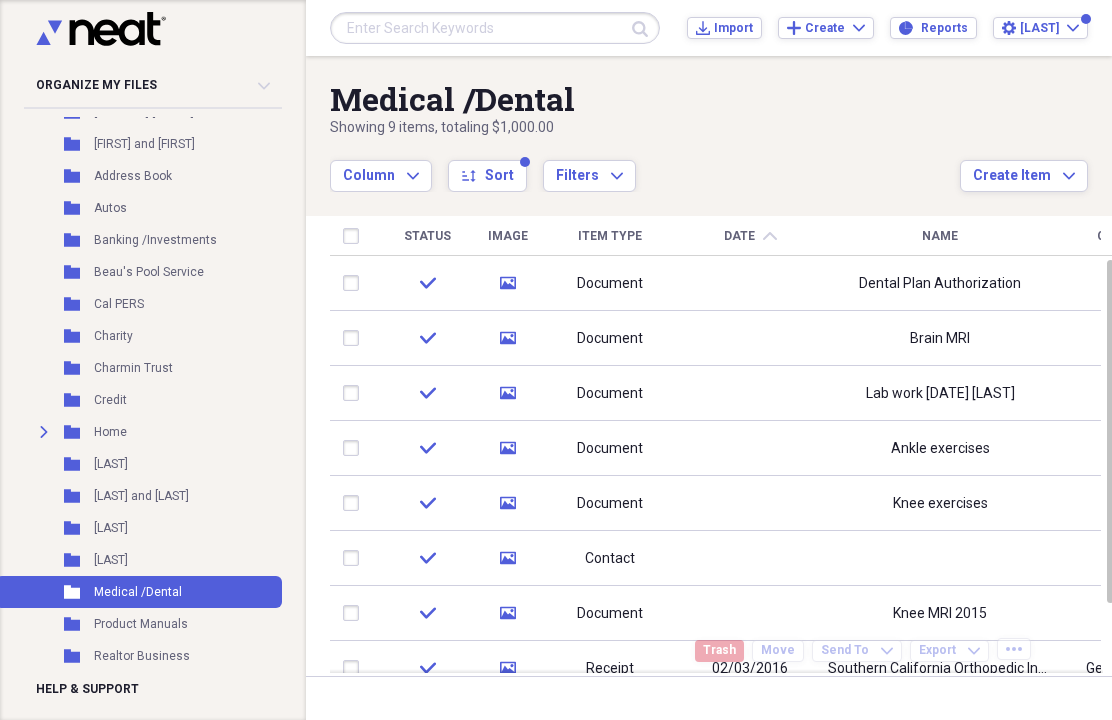 scroll, scrollTop: 183, scrollLeft: 0, axis: vertical 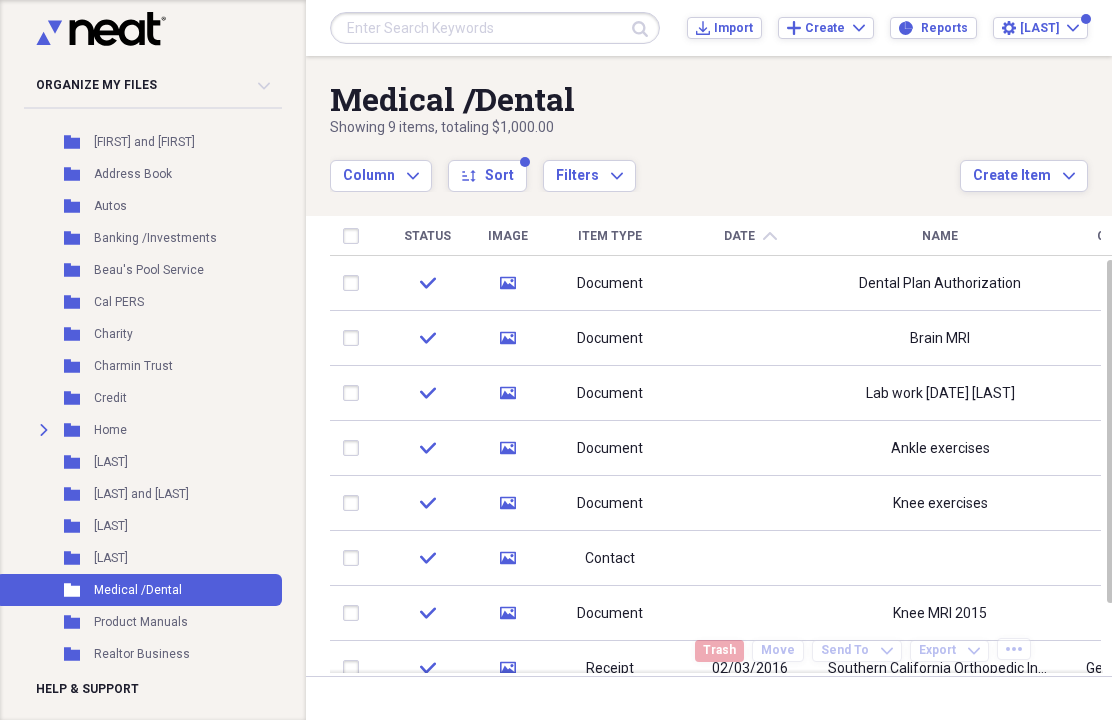 click on "[LAST]" at bounding box center [111, 558] 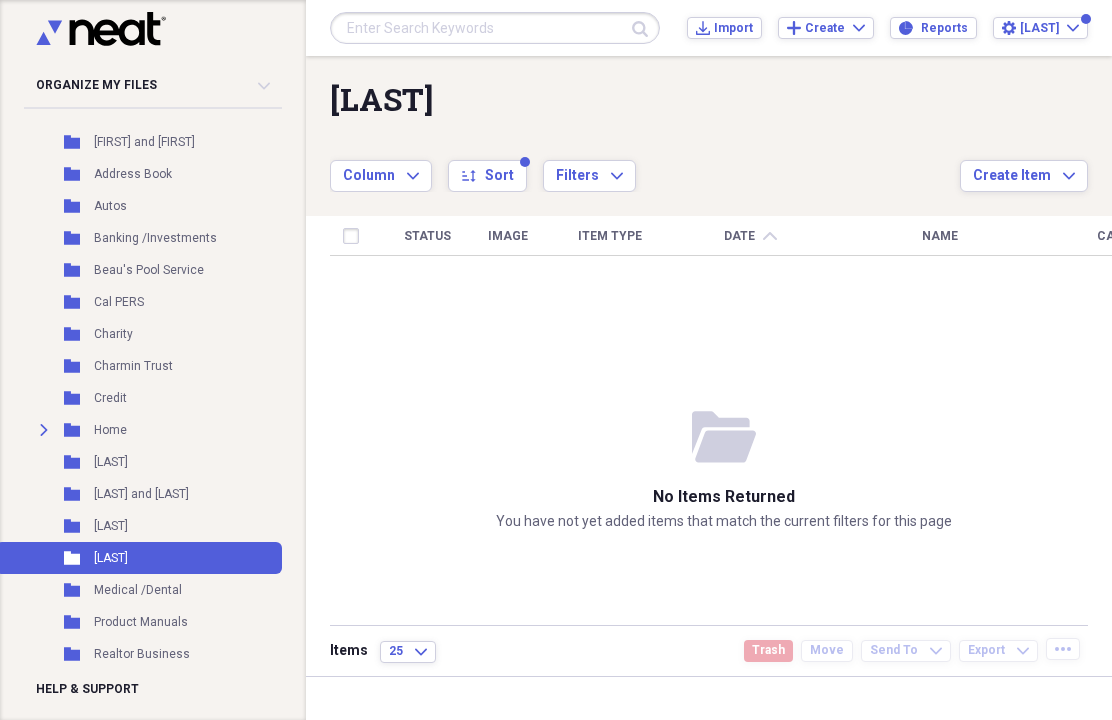 click at bounding box center [495, 28] 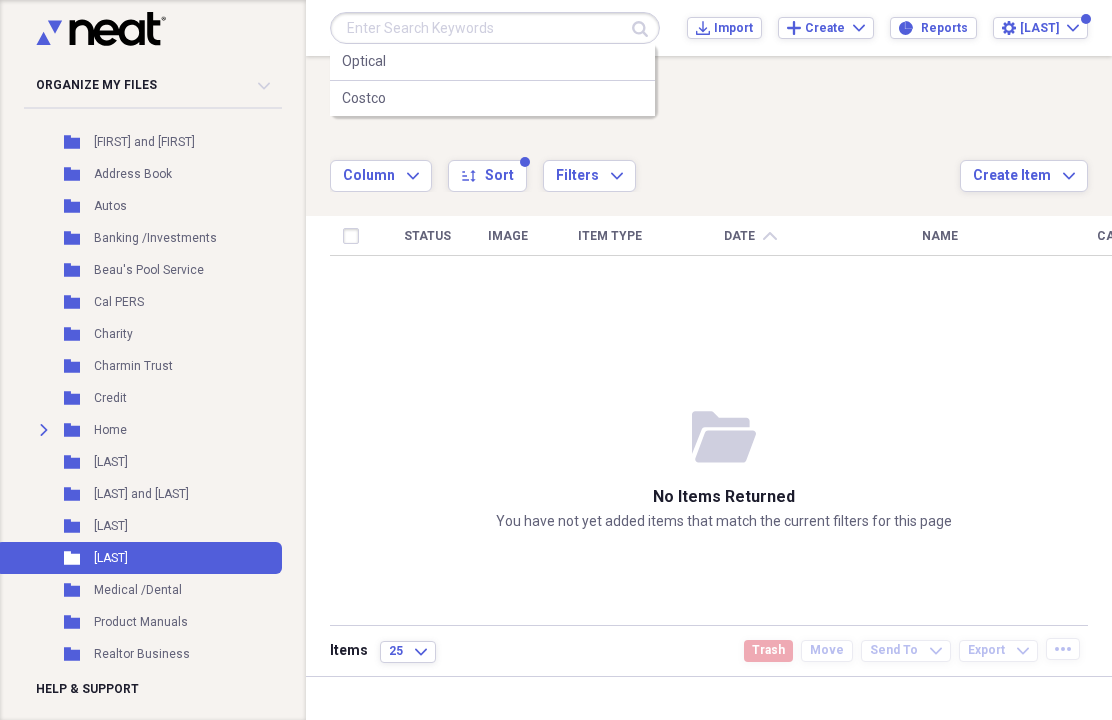 click on "Costco" at bounding box center [492, 99] 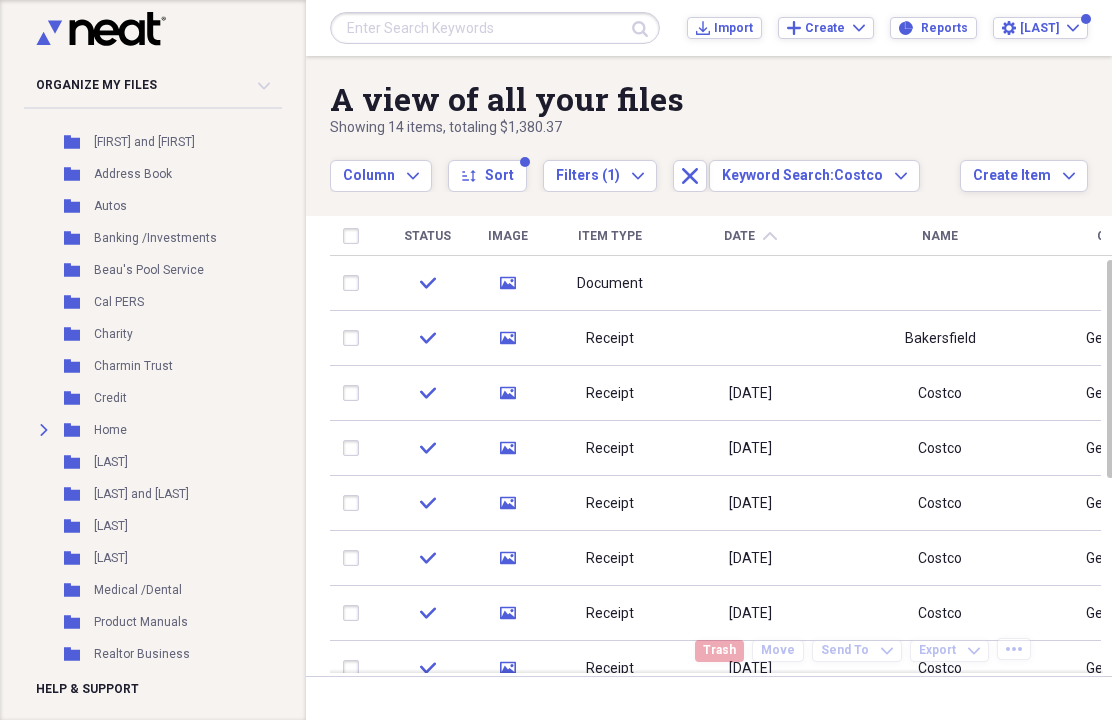 click on "chevron-up" 